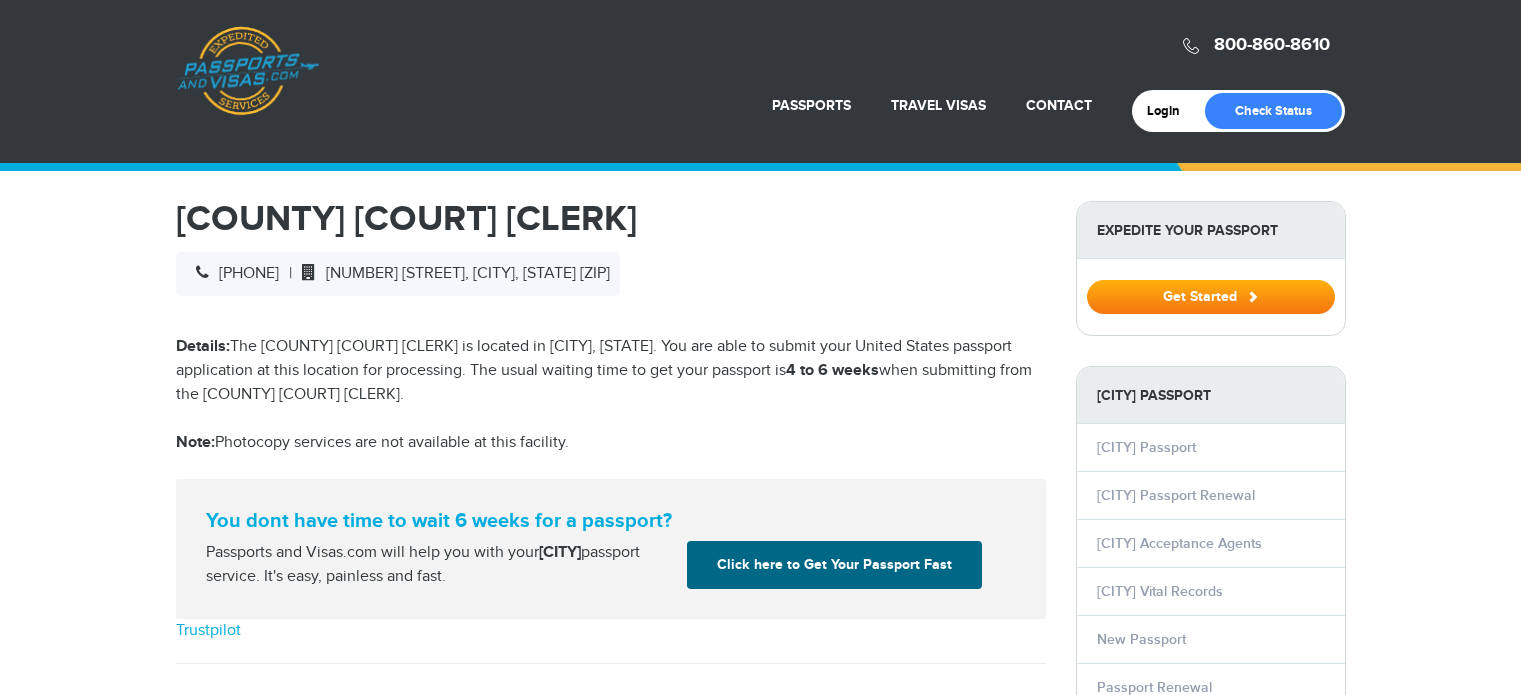 scroll, scrollTop: 142, scrollLeft: 0, axis: vertical 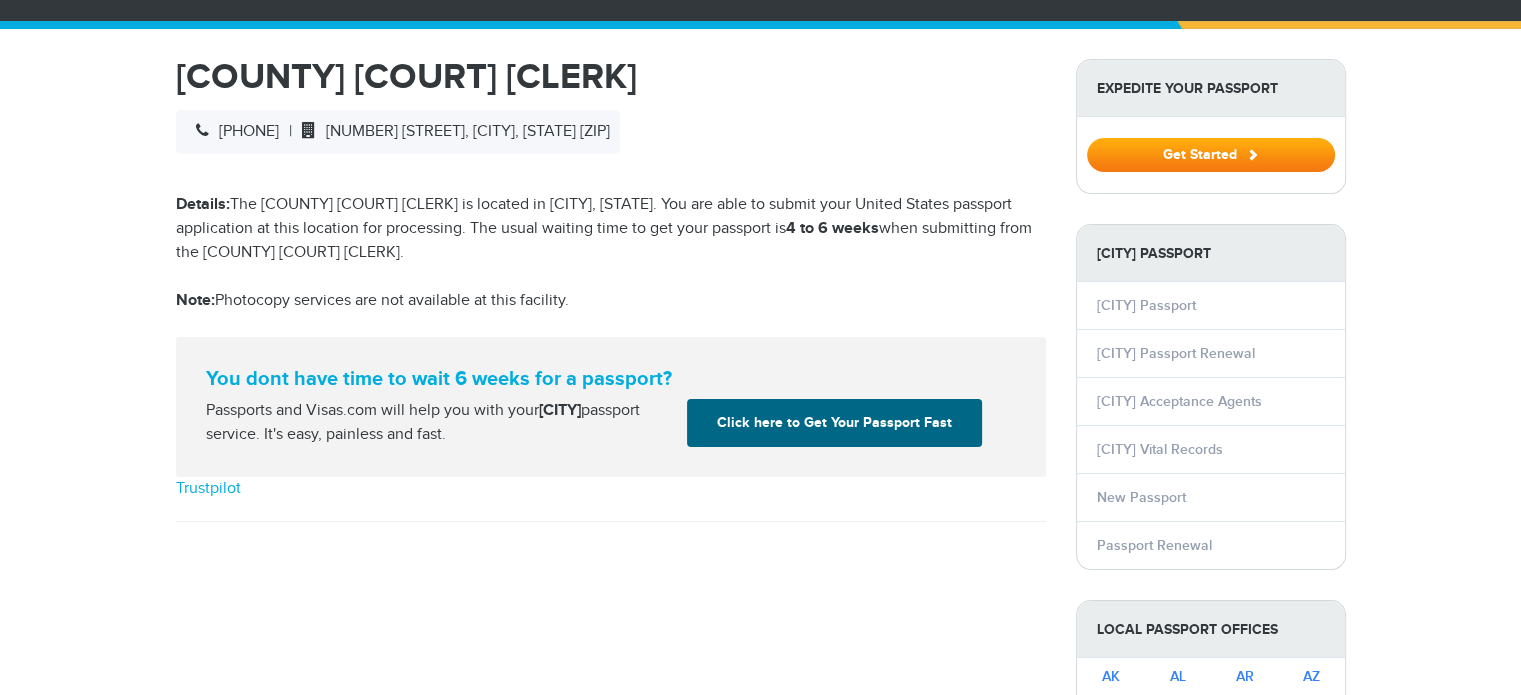 select on "**********" 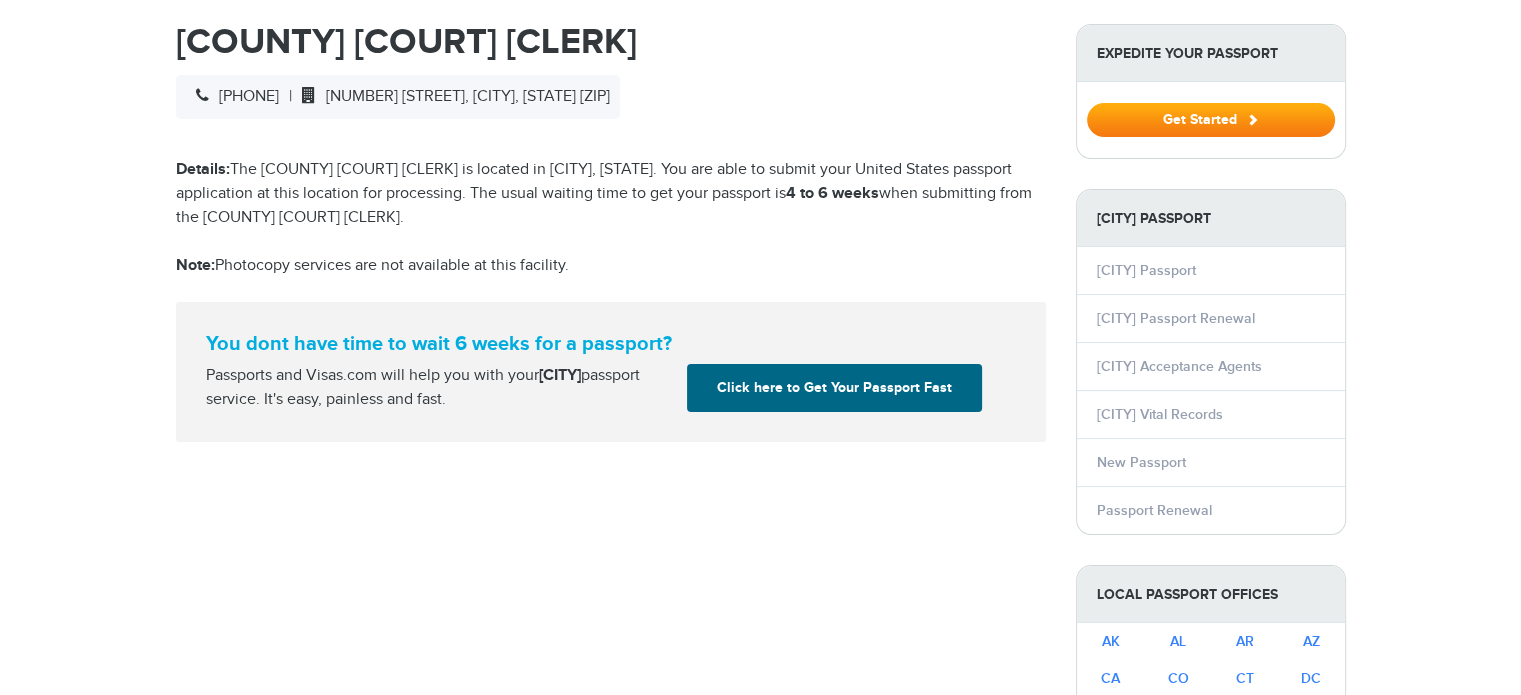 click on "800-860-8610
Passports & Visas.com
Login
Check Status
Passports
Passport Renewal
New Passport
Second Passport
Passport Name Change
Lost Passport
Contact" at bounding box center [760, 170] 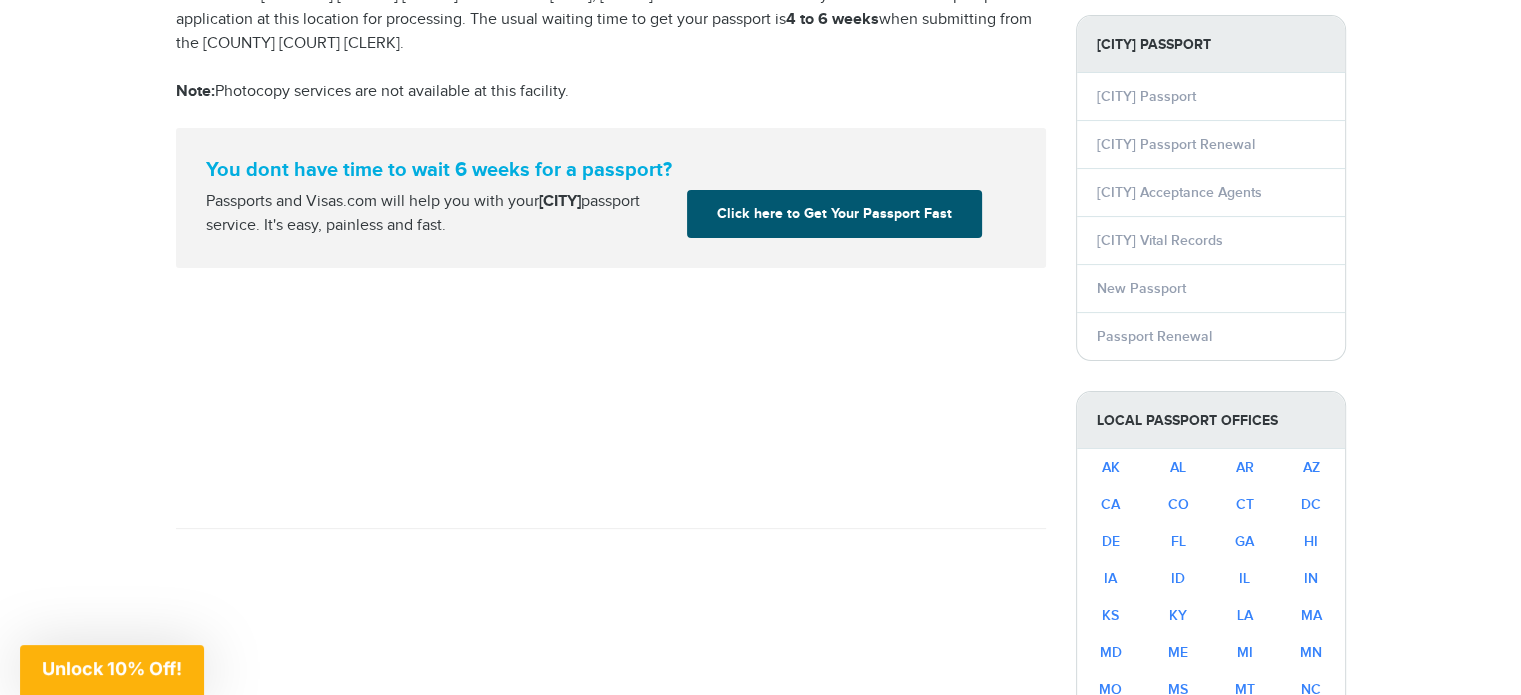 scroll, scrollTop: 0, scrollLeft: 0, axis: both 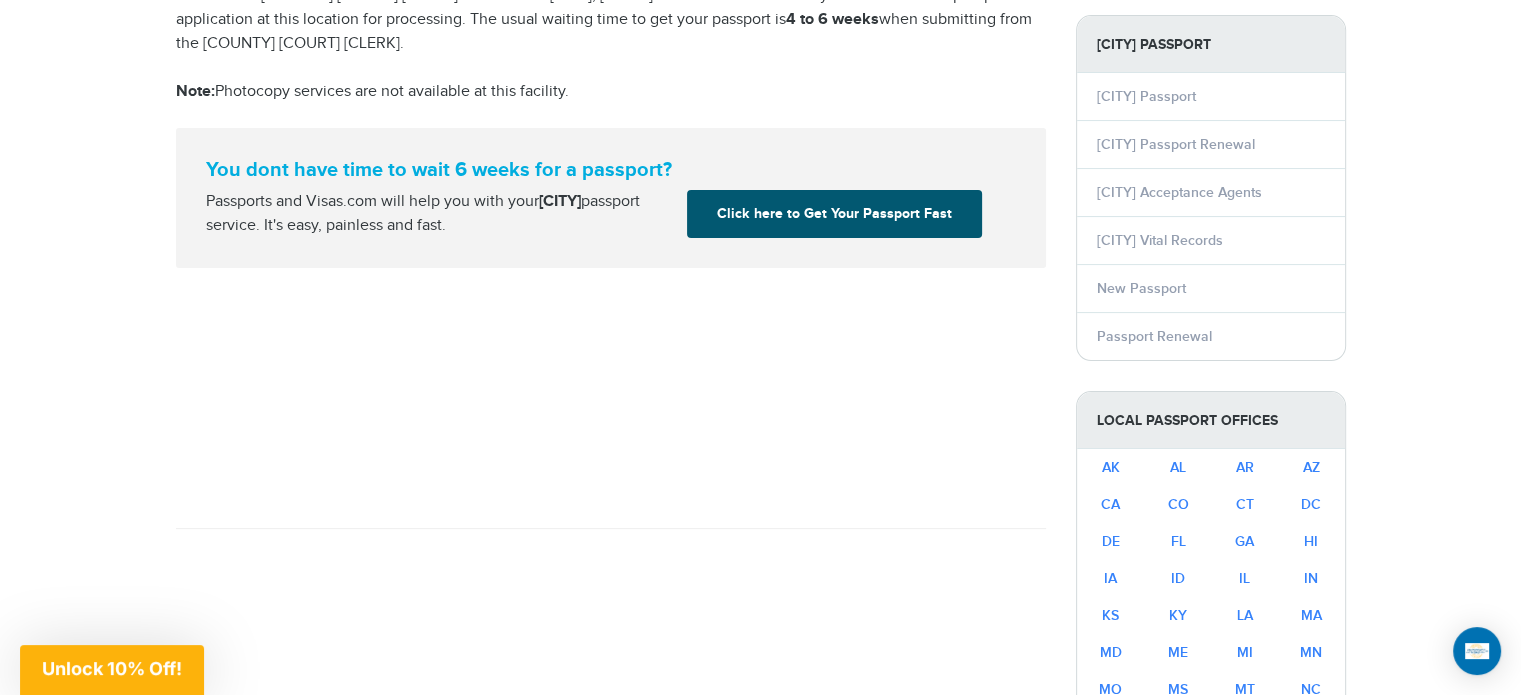 click on "Click here to Get Your Passport Fast" at bounding box center [834, 214] 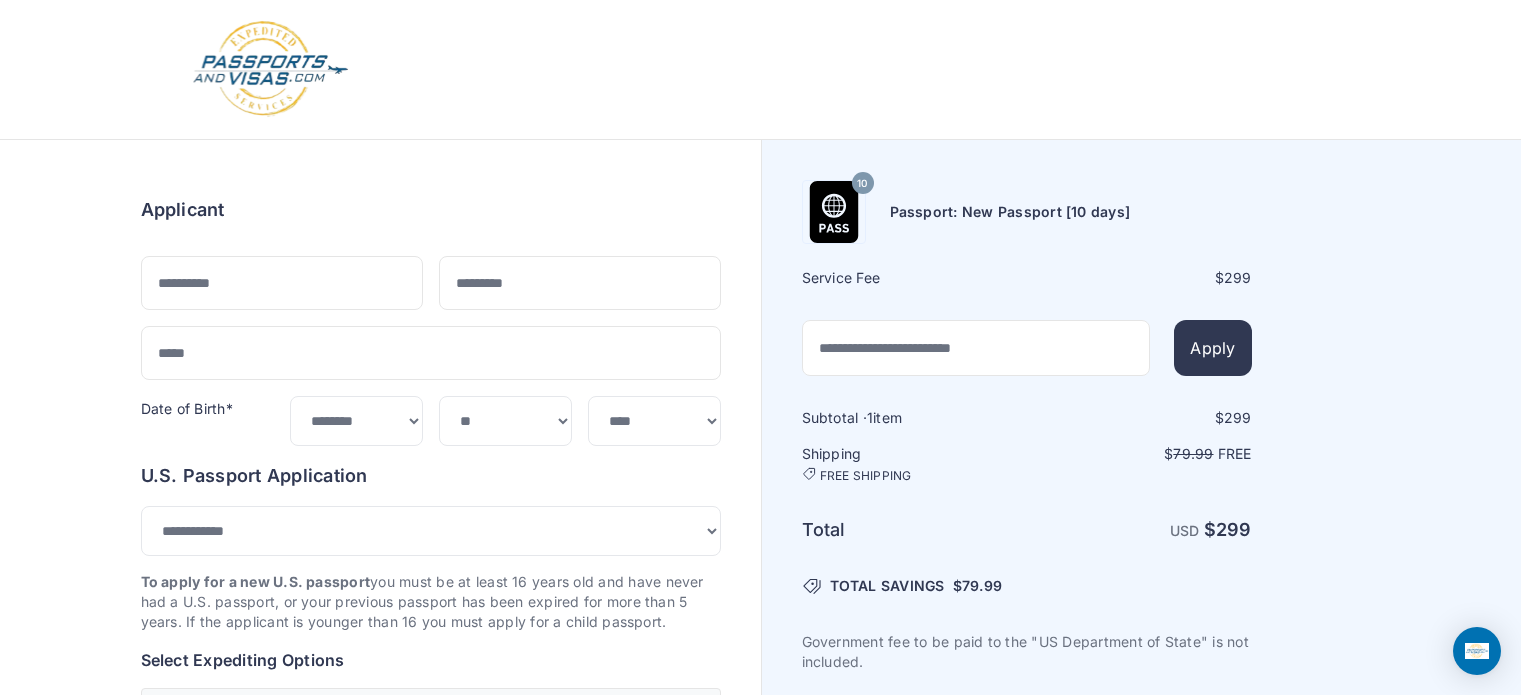 select on "***" 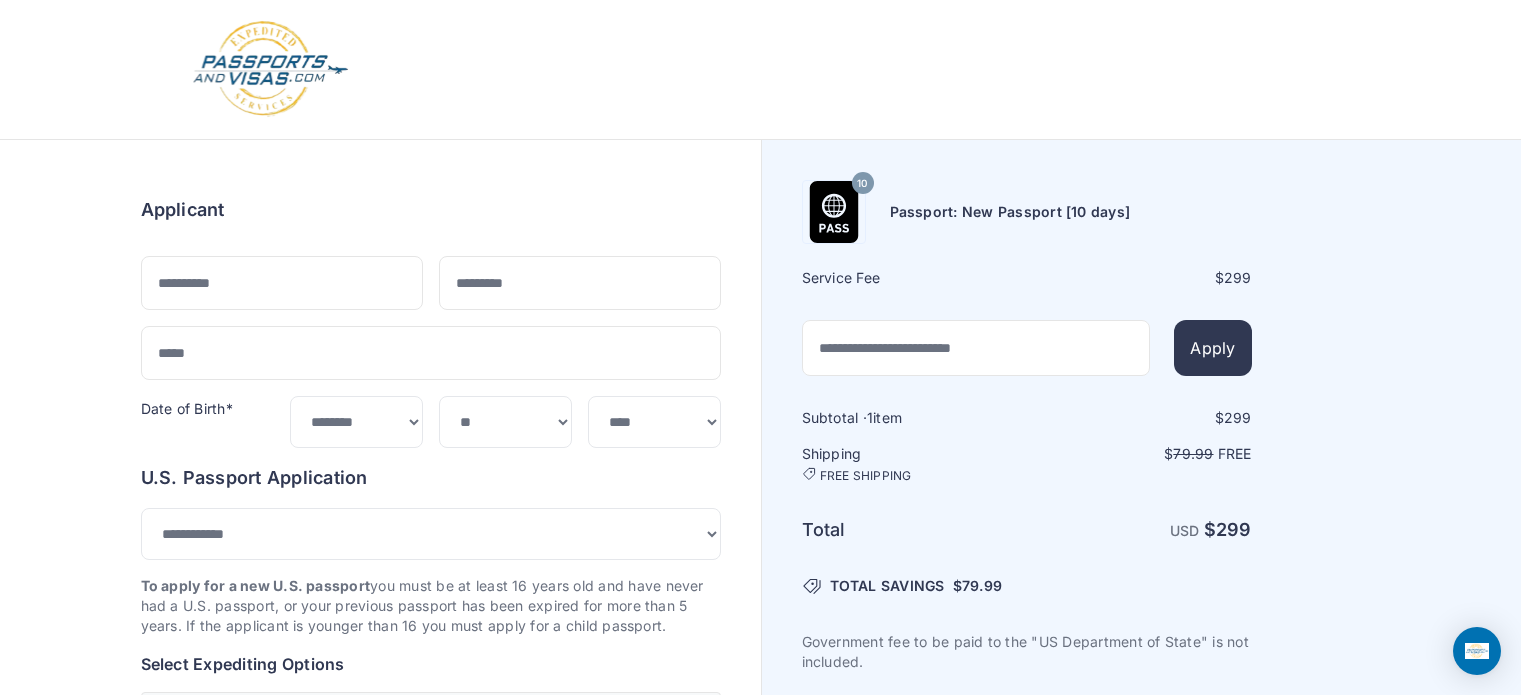 scroll, scrollTop: 0, scrollLeft: 0, axis: both 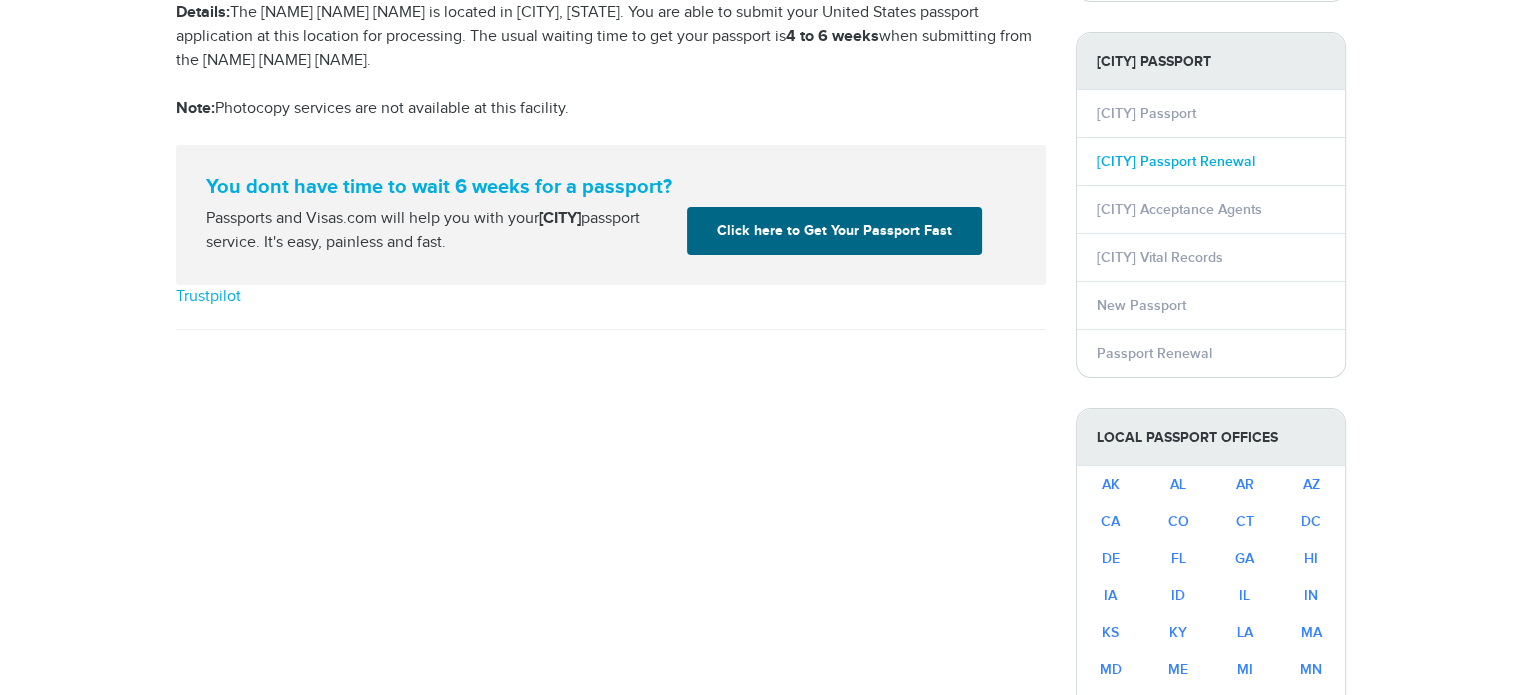 select on "**********" 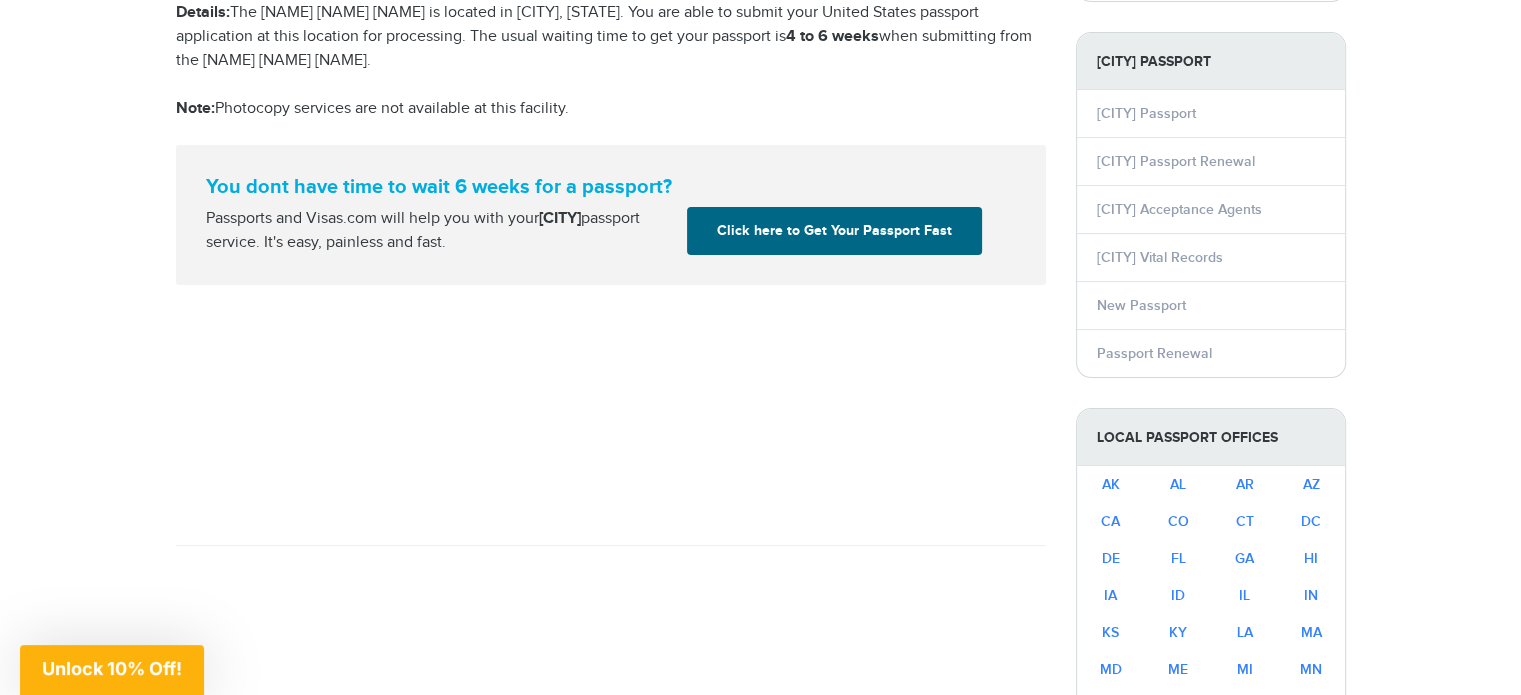 scroll, scrollTop: 0, scrollLeft: 0, axis: both 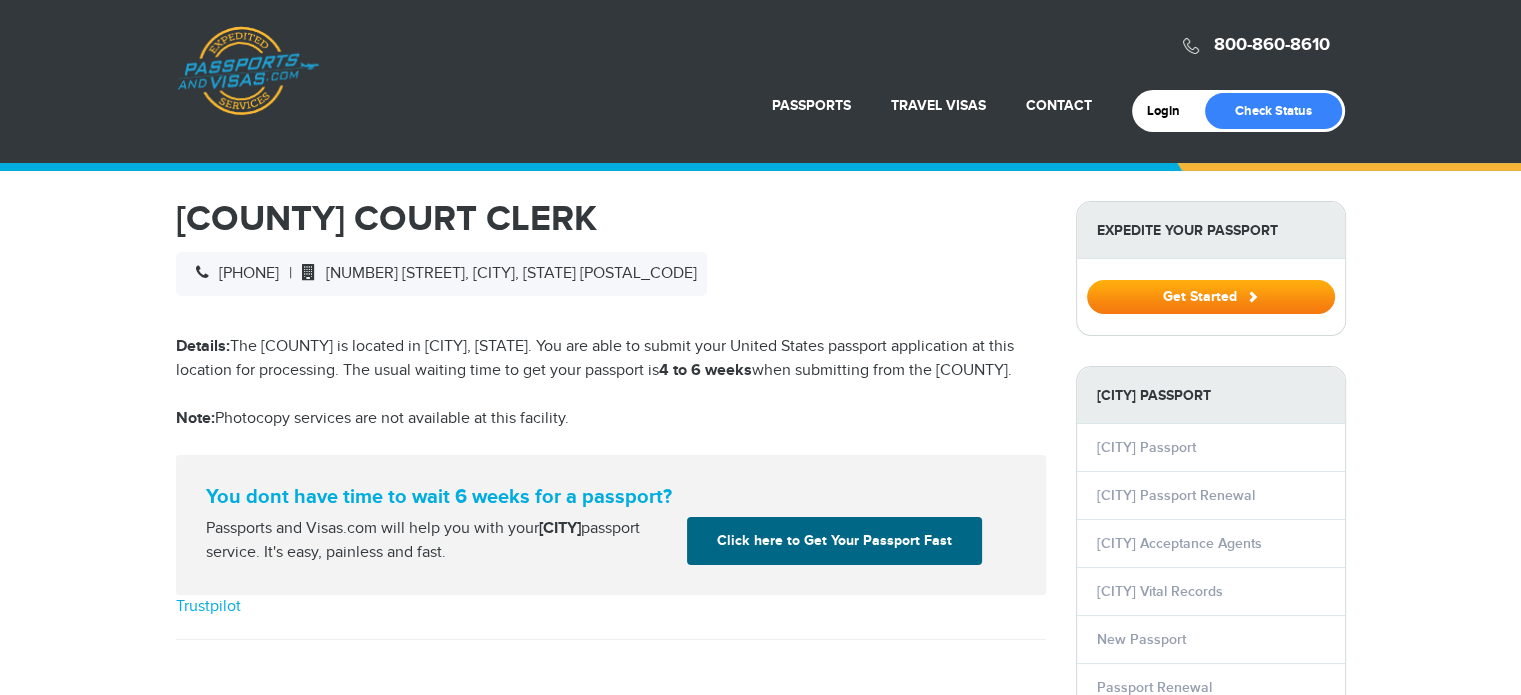 select on "**********" 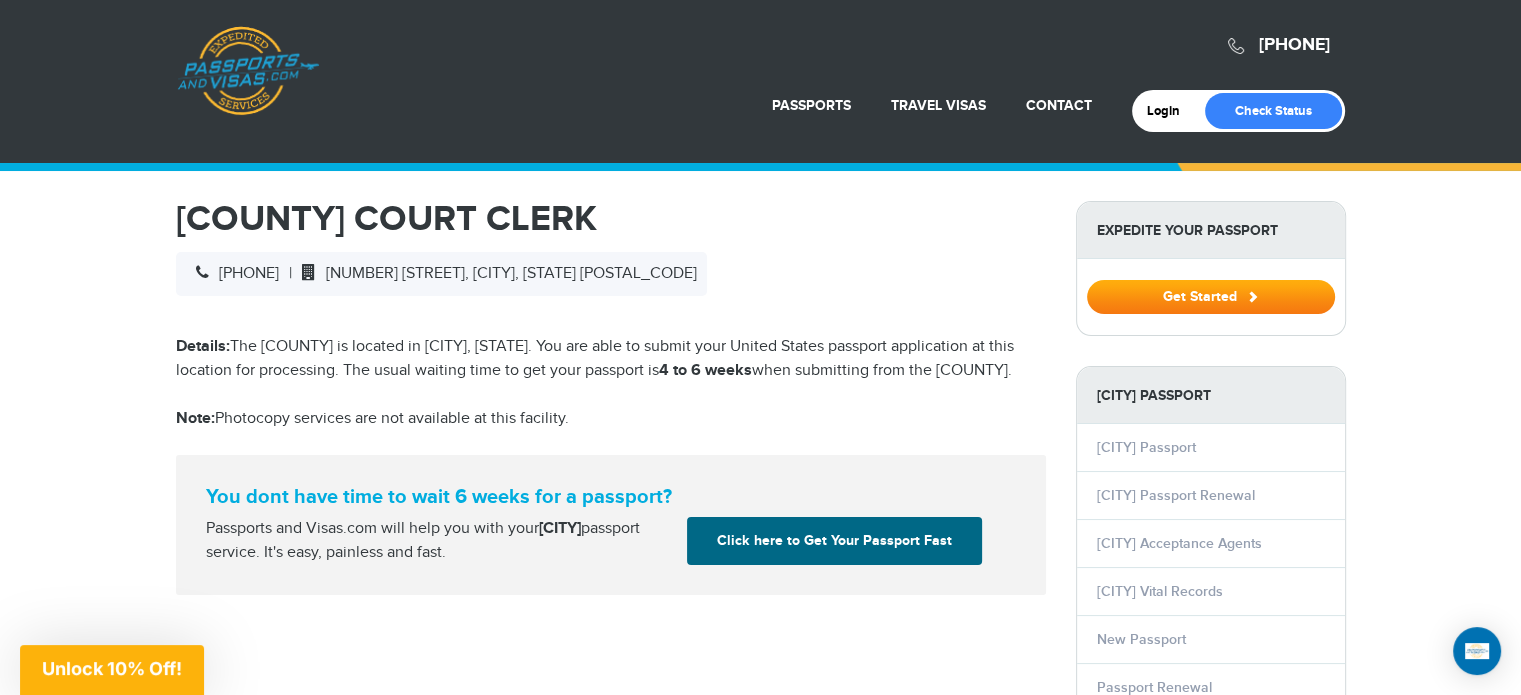 scroll, scrollTop: 0, scrollLeft: 0, axis: both 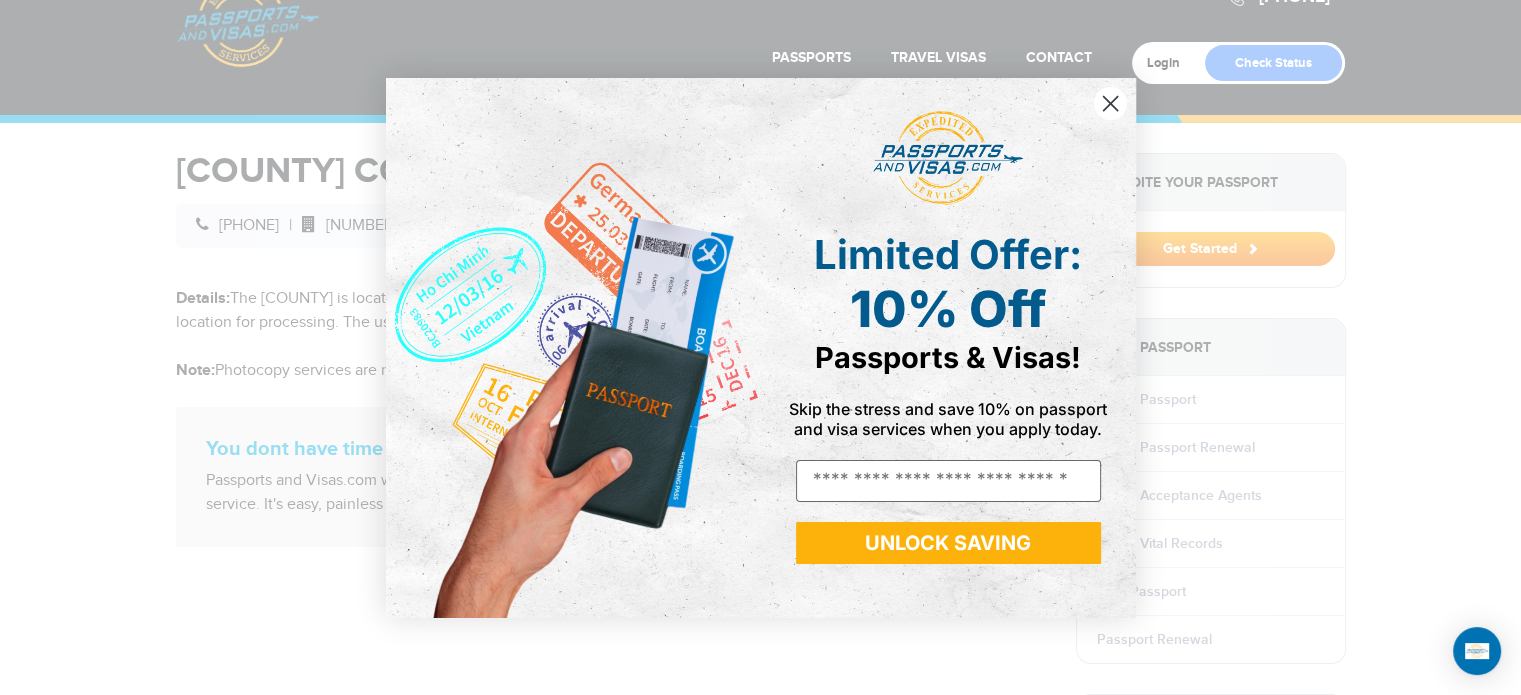click 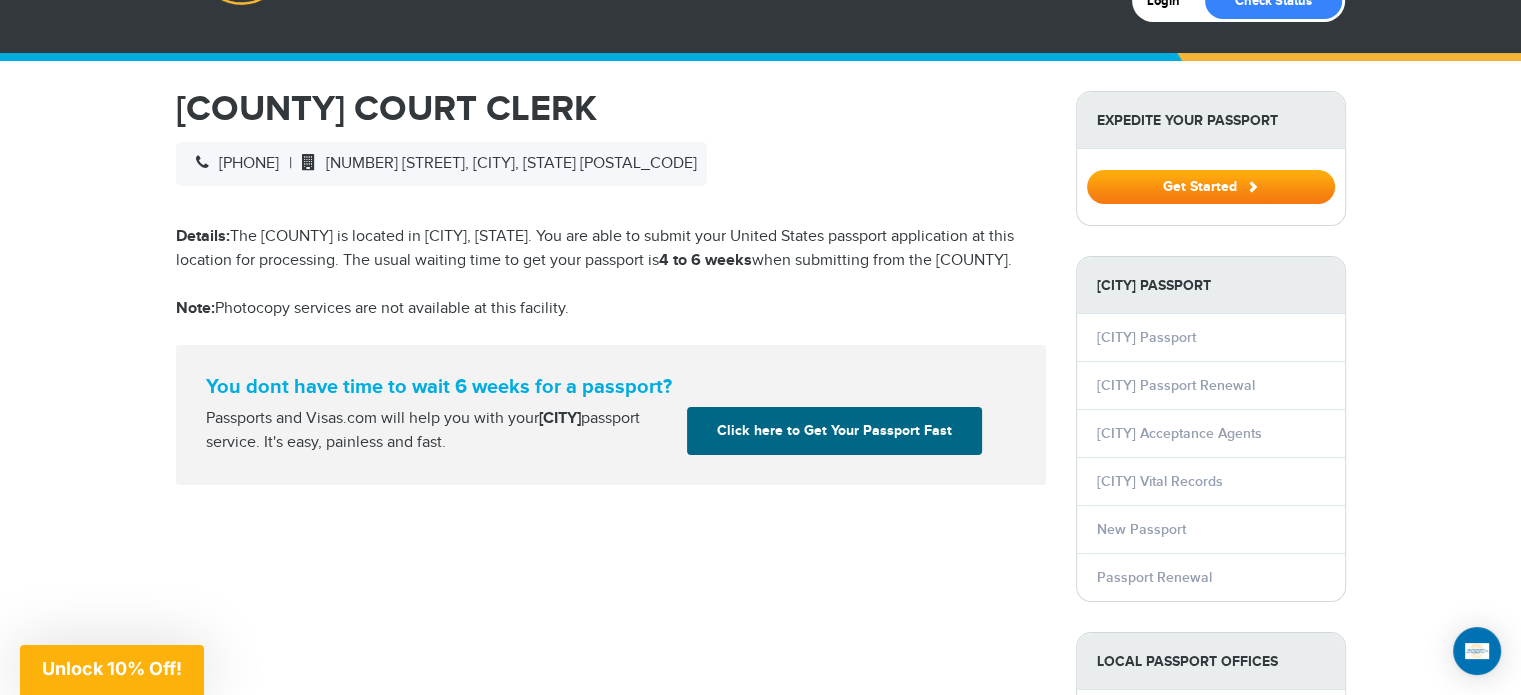 scroll, scrollTop: 114, scrollLeft: 0, axis: vertical 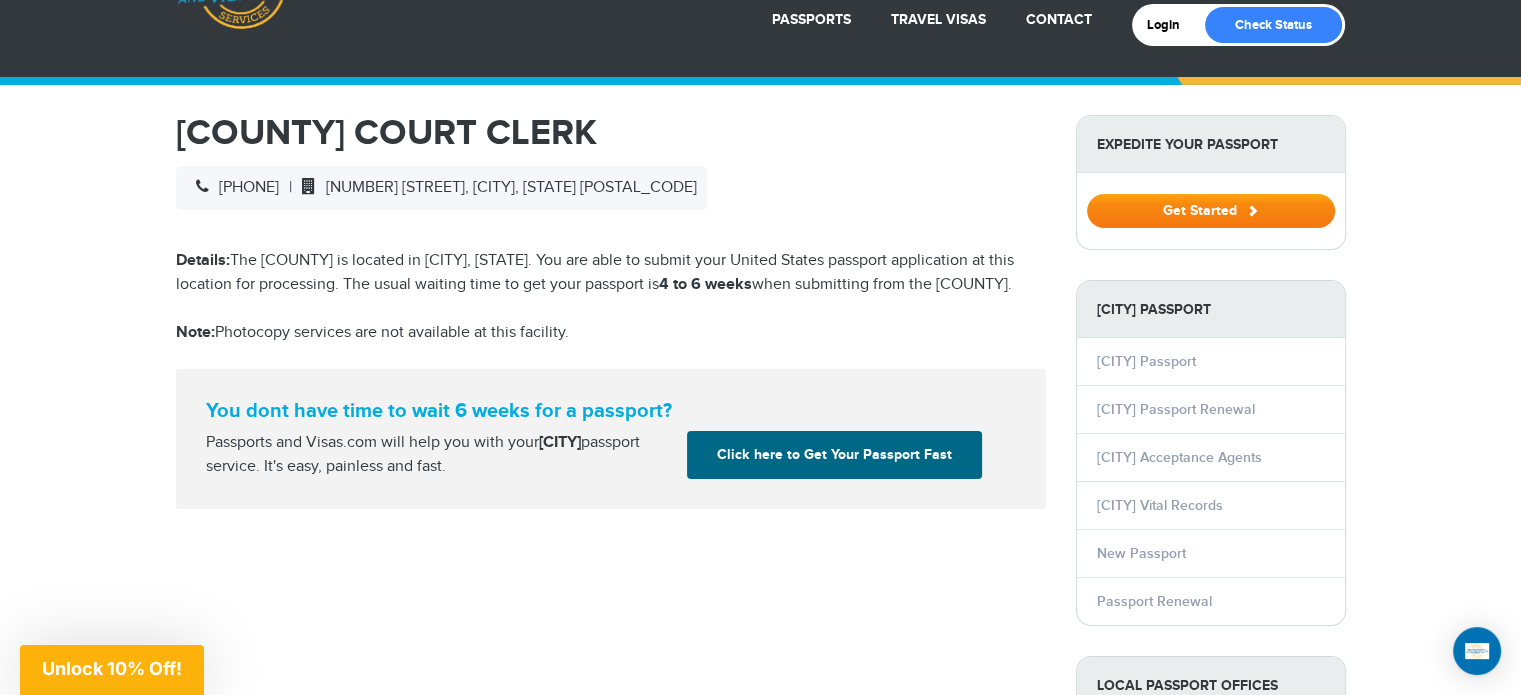 click on "Get Started" at bounding box center (1211, 211) 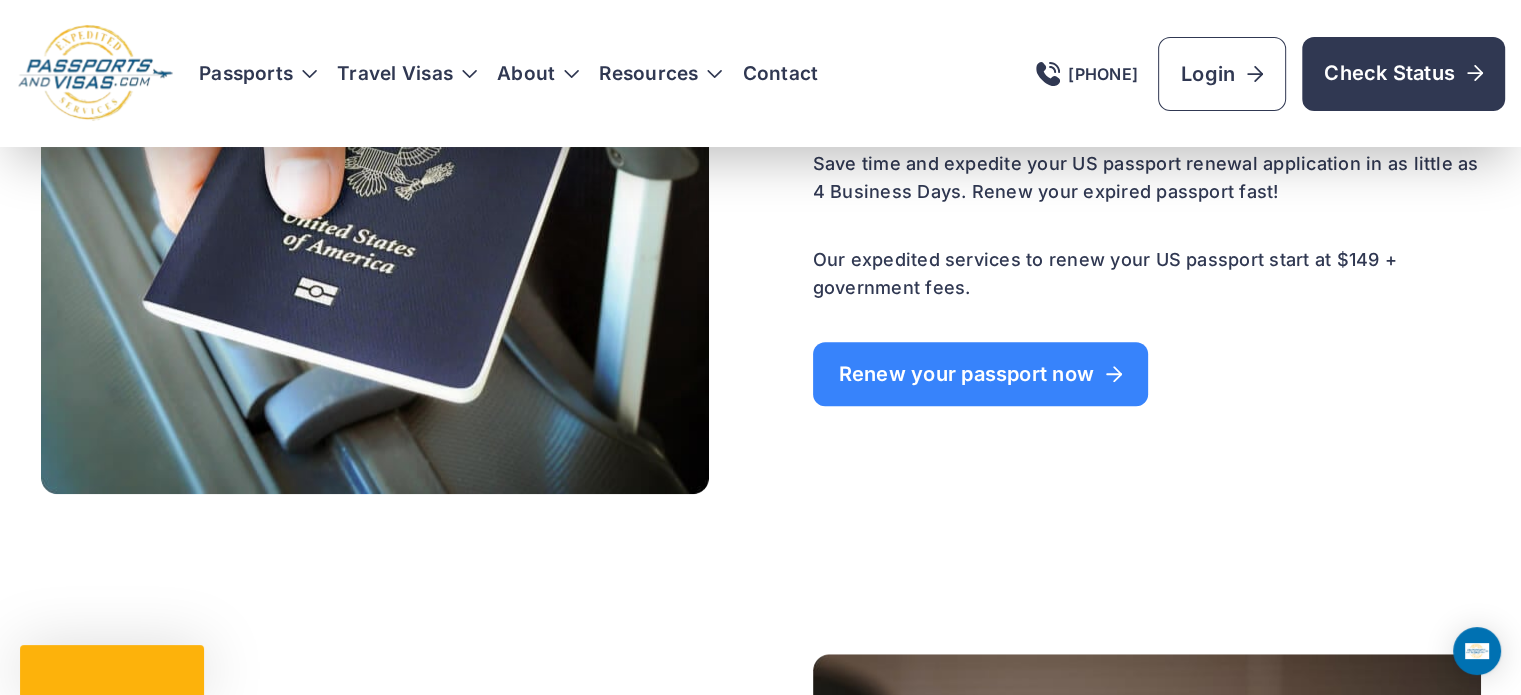 scroll, scrollTop: 1579, scrollLeft: 0, axis: vertical 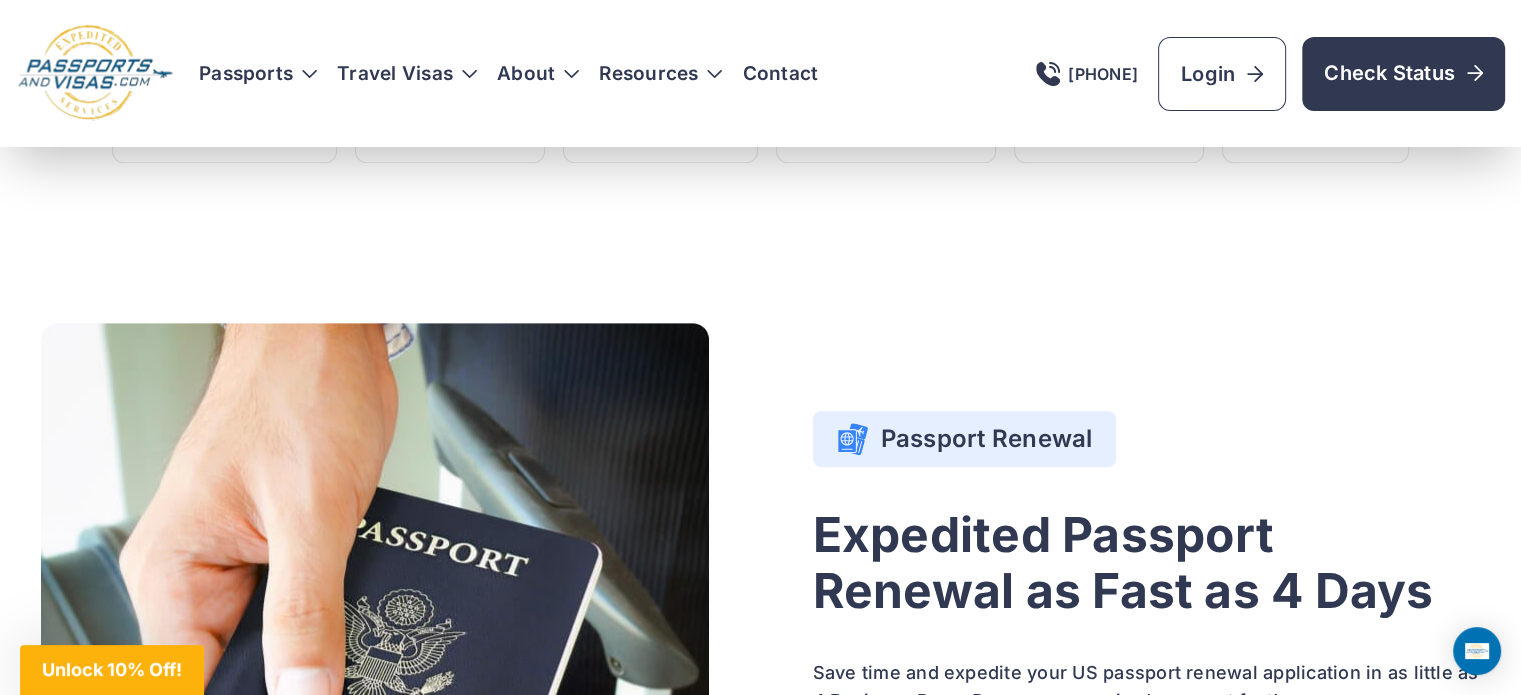 click on "Passports
Passport
Get started
Passport Renewal" at bounding box center [760, 6427] 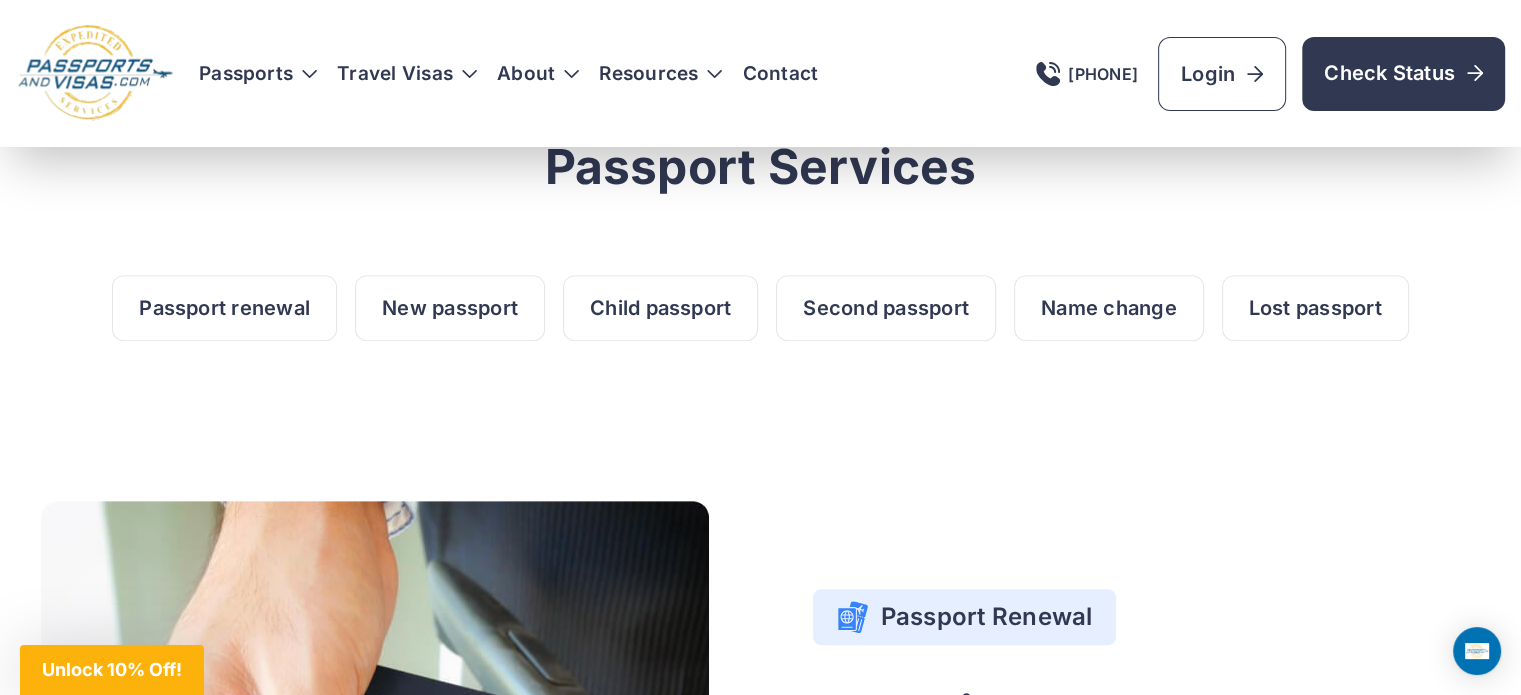 scroll, scrollTop: 782, scrollLeft: 0, axis: vertical 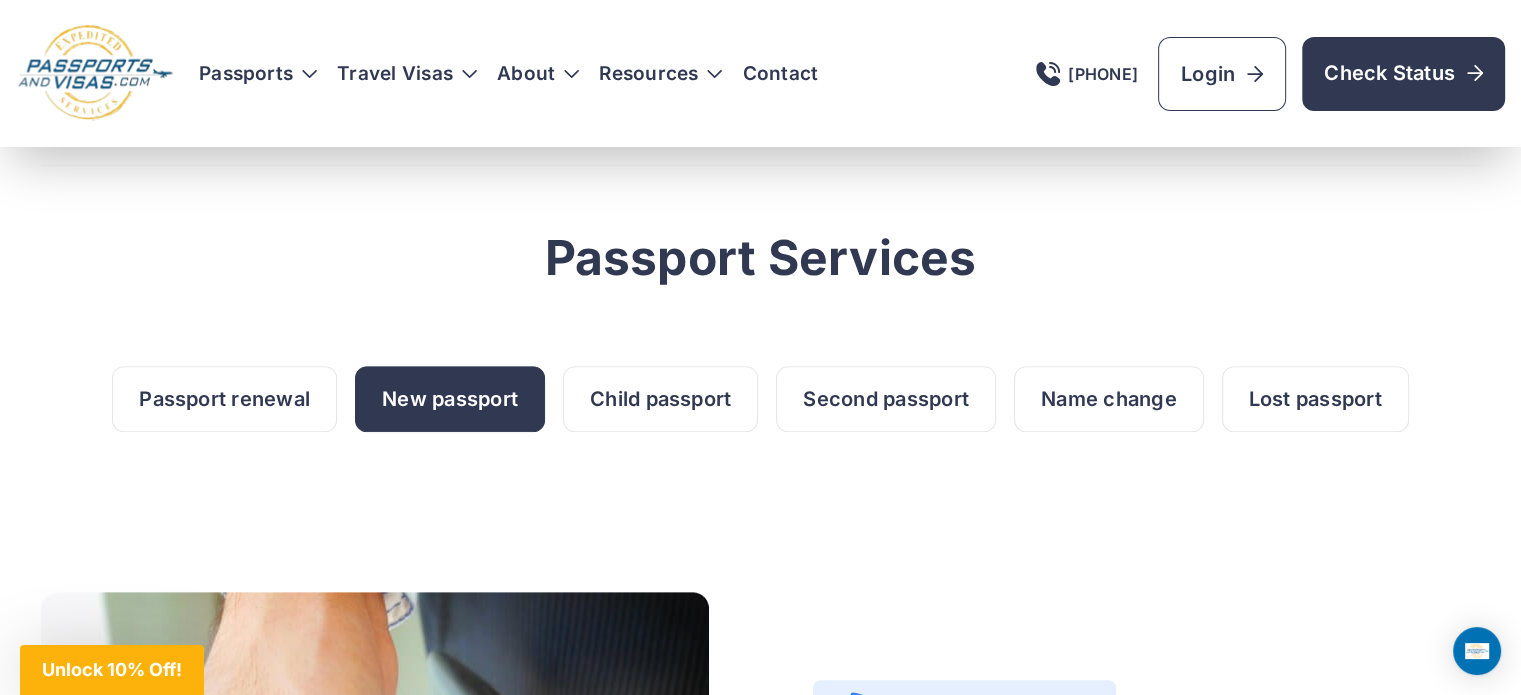 click on "New passport" at bounding box center [450, 399] 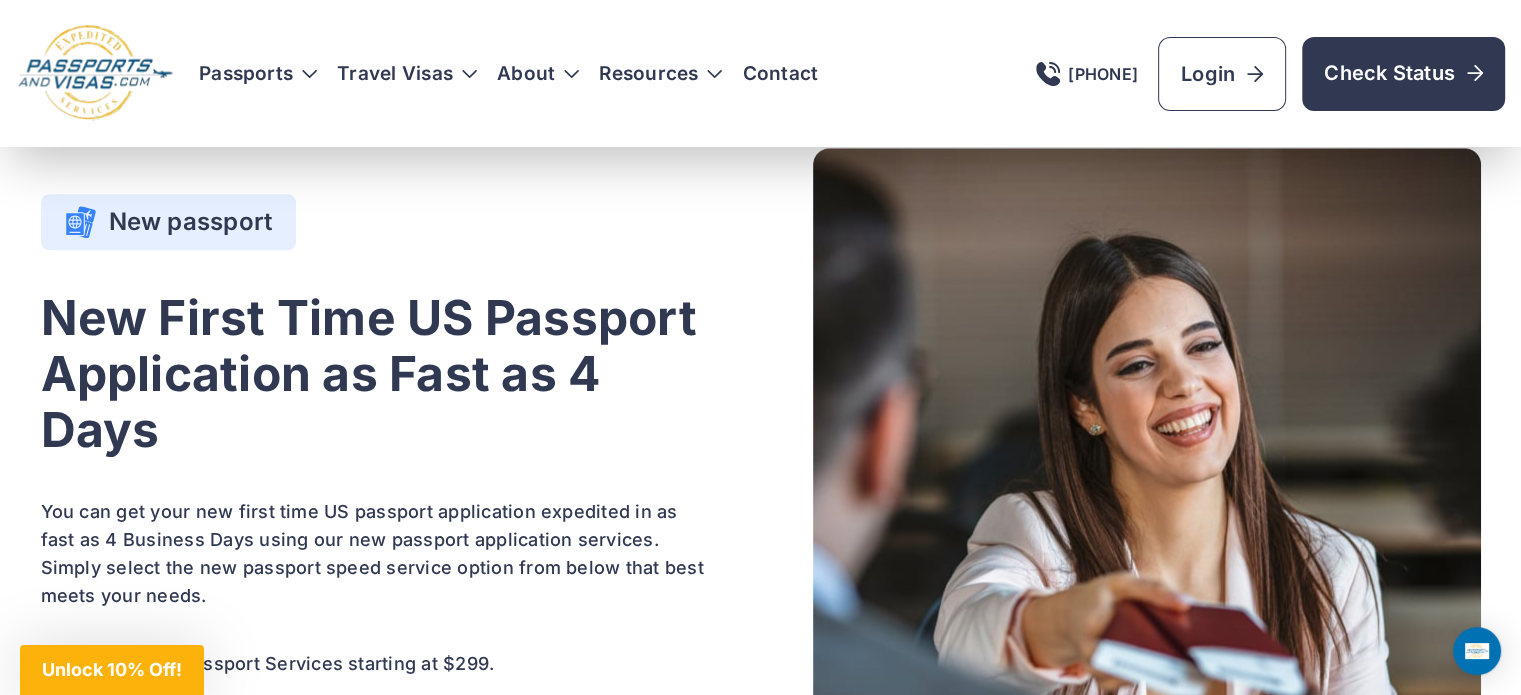 scroll, scrollTop: 2067, scrollLeft: 0, axis: vertical 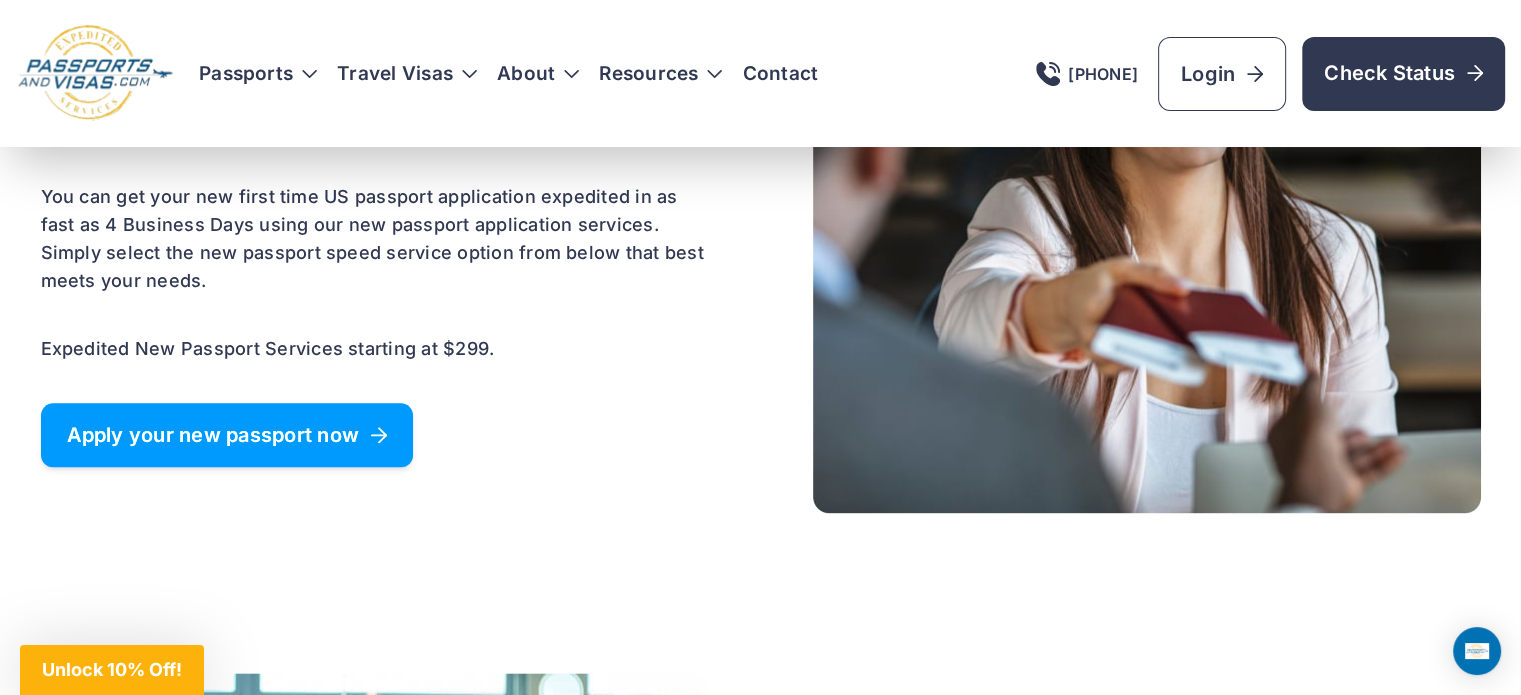 click on "Apply your new passport now" at bounding box center [227, 435] 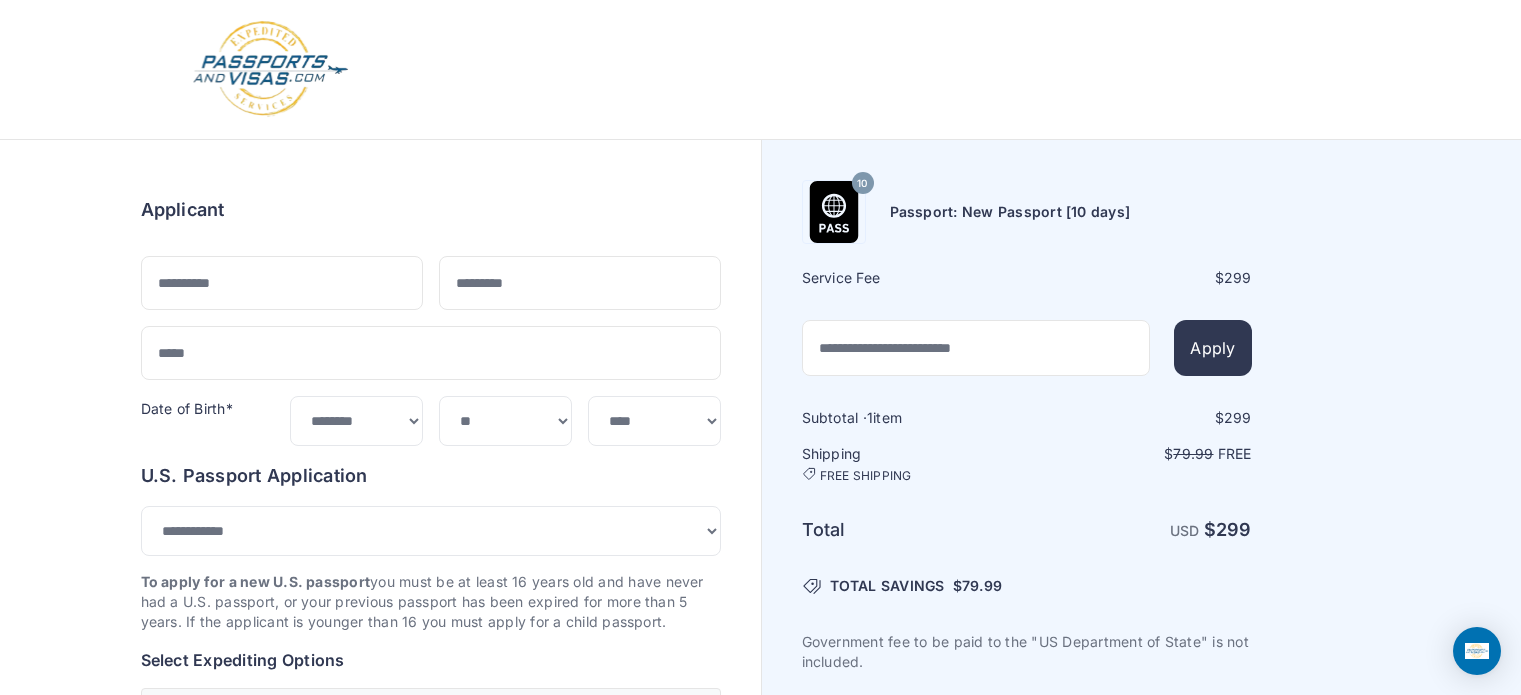 select on "**" 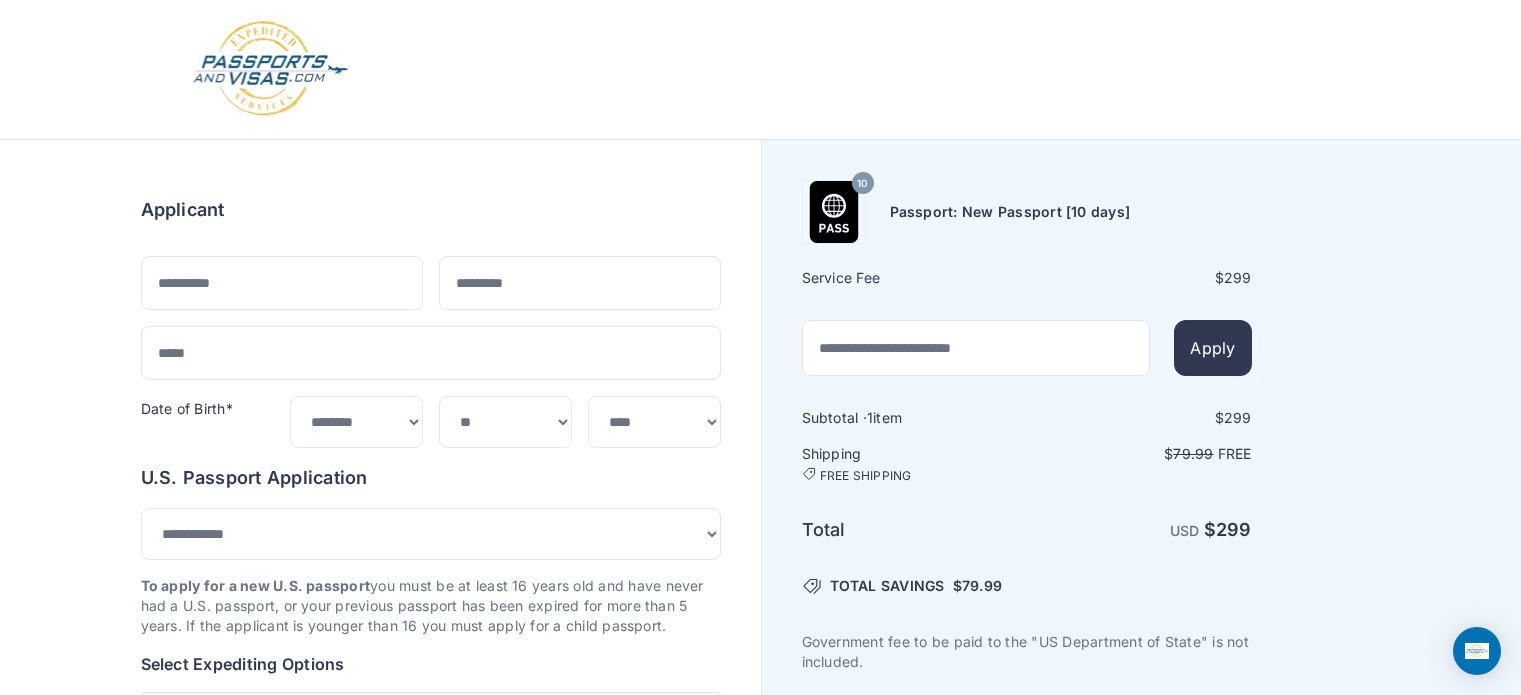 scroll, scrollTop: 0, scrollLeft: 0, axis: both 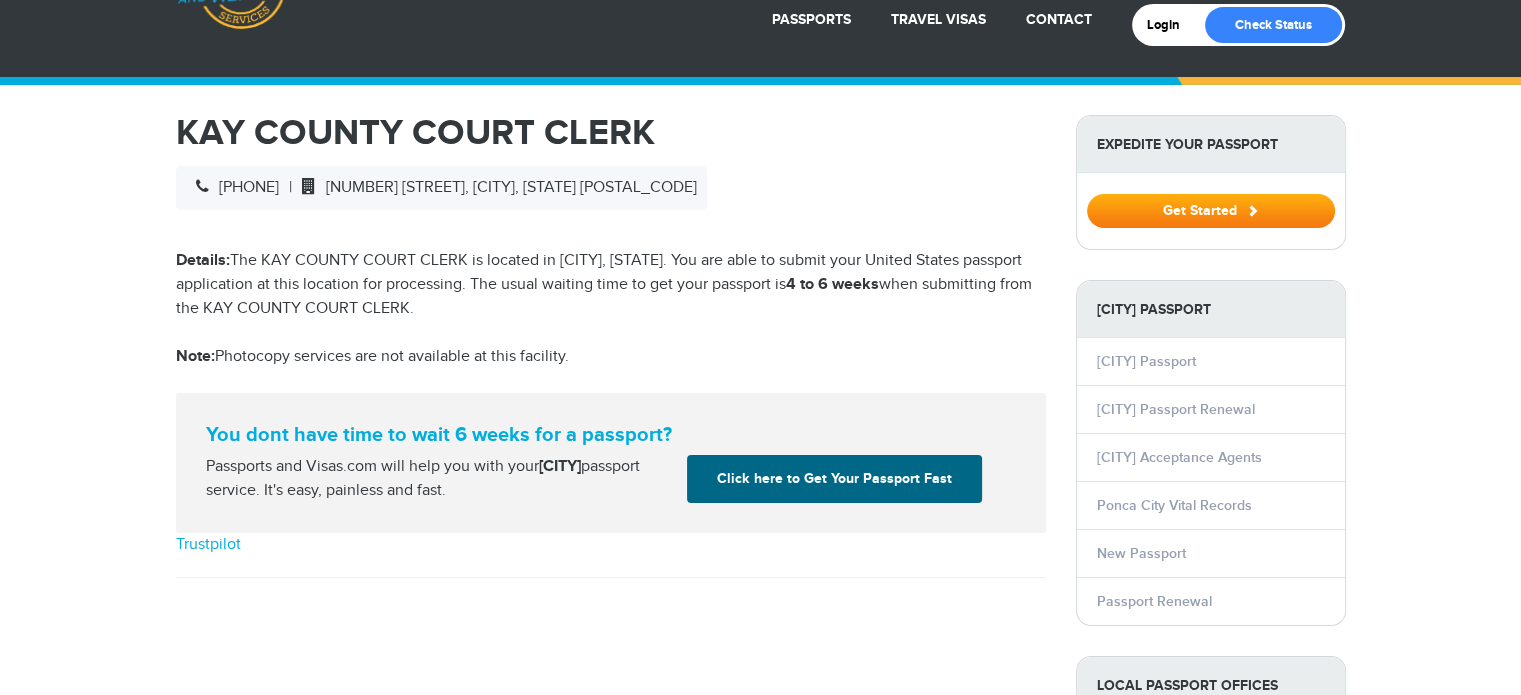 select on "**********" 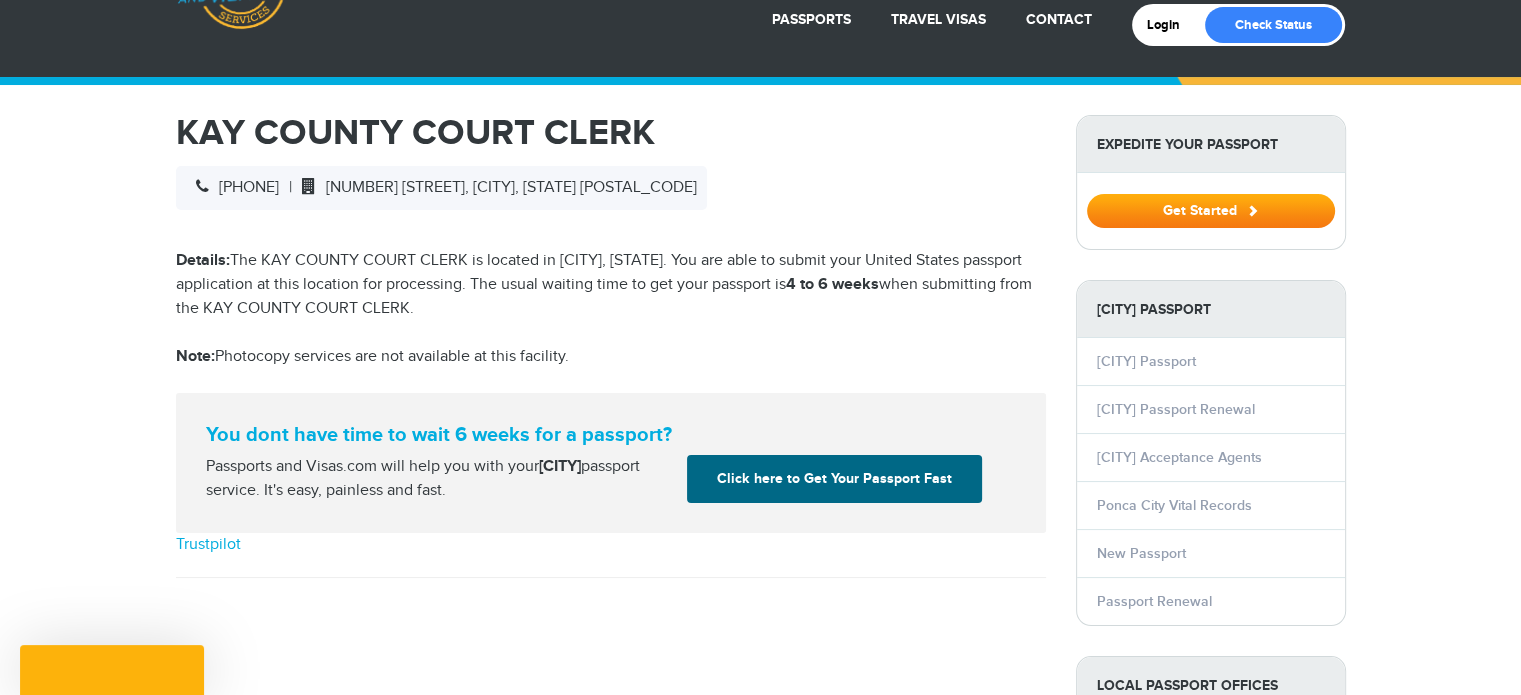 scroll, scrollTop: 0, scrollLeft: 0, axis: both 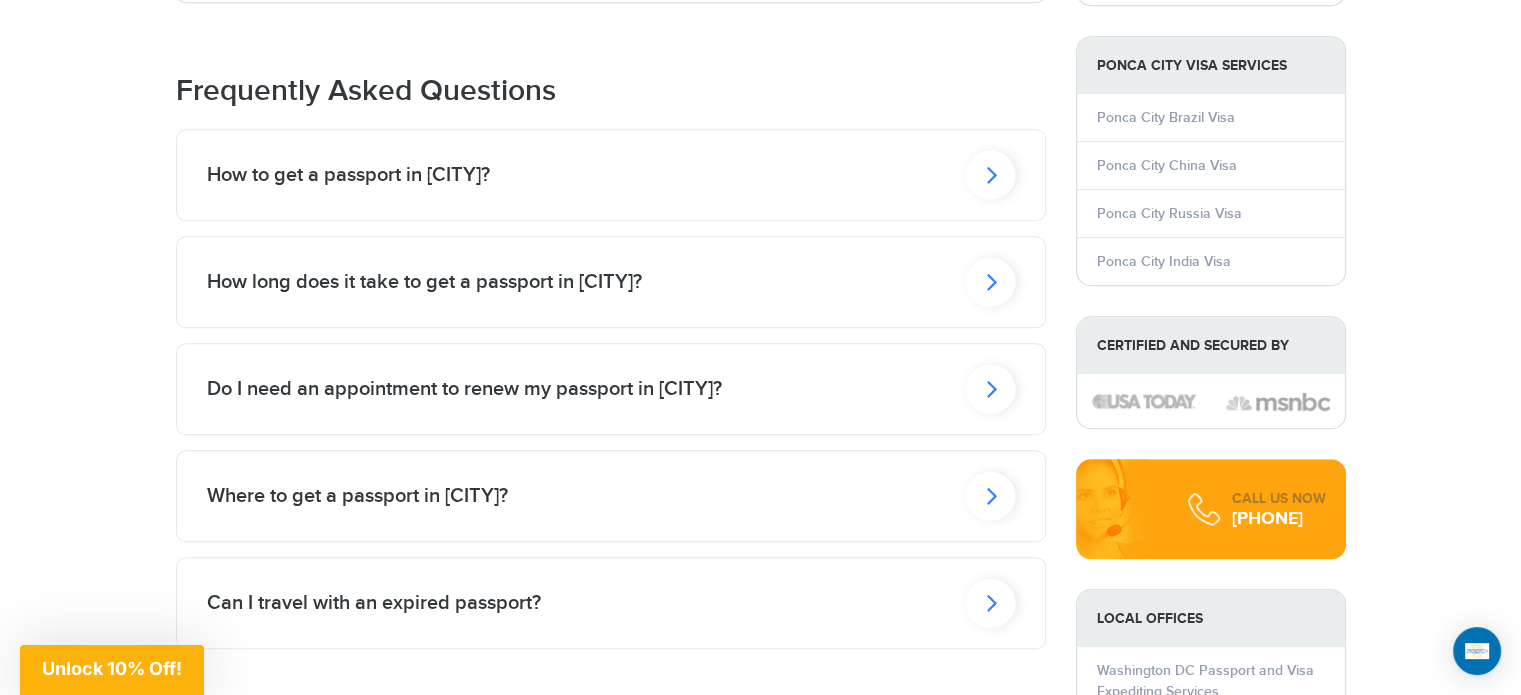 click at bounding box center (990, 174) 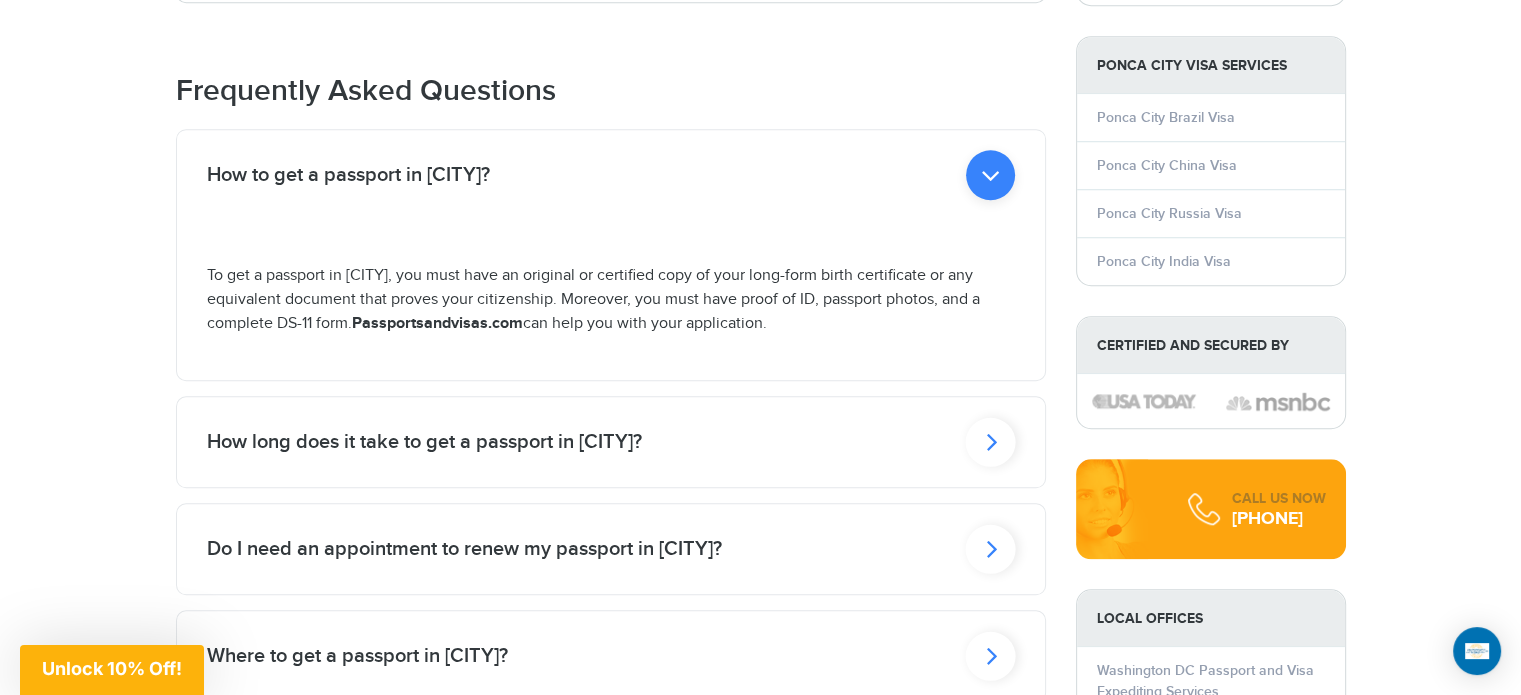 drag, startPoint x: 275, startPoint y: 316, endPoint x: 344, endPoint y: 319, distance: 69.065186 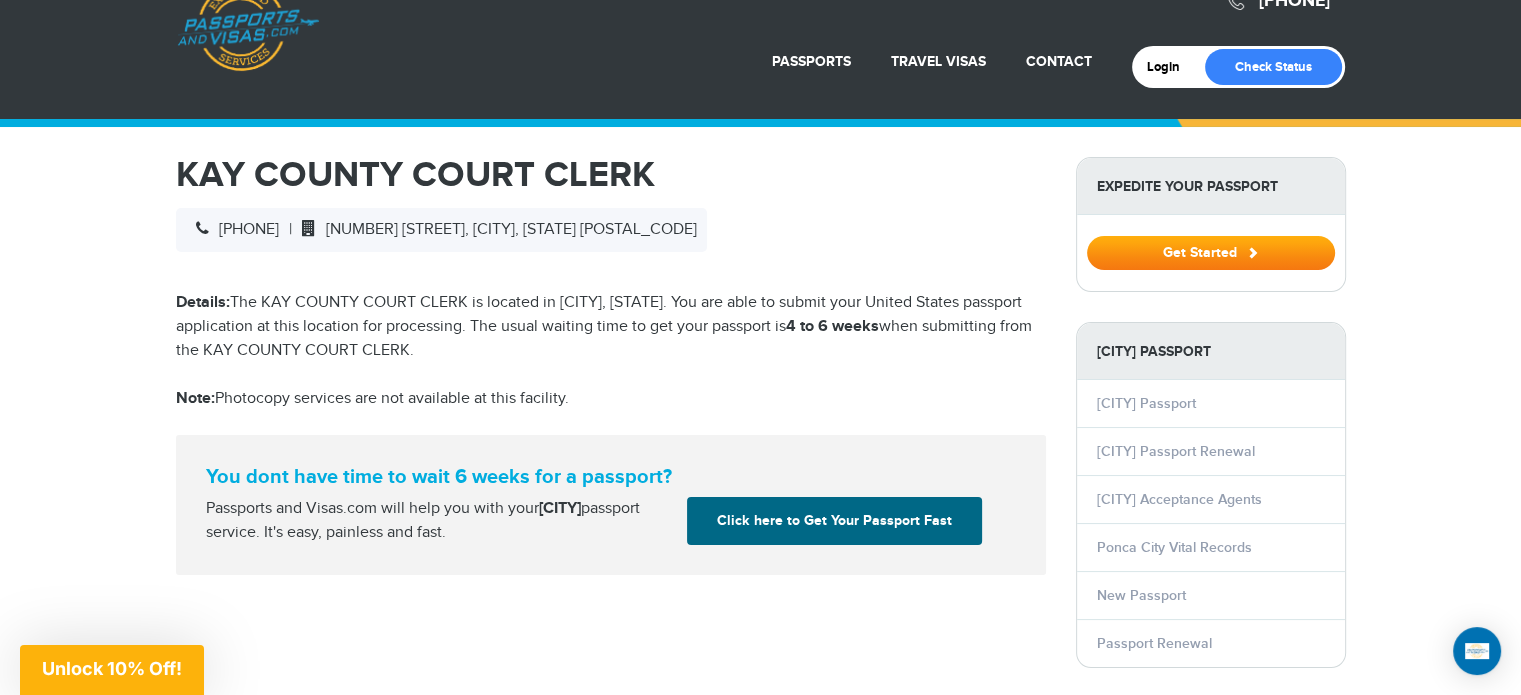 scroll, scrollTop: 0, scrollLeft: 0, axis: both 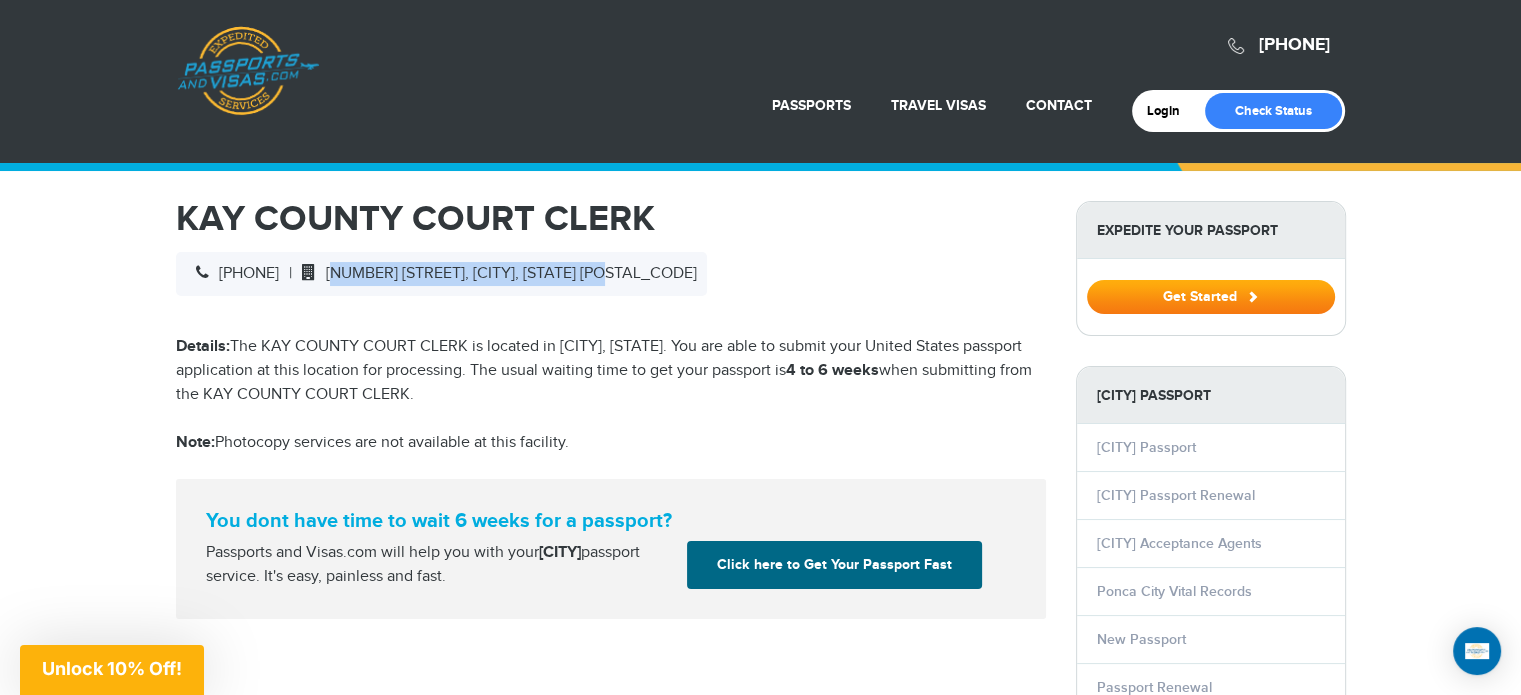 drag, startPoint x: 370, startPoint y: 271, endPoint x: 675, endPoint y: 254, distance: 305.4734 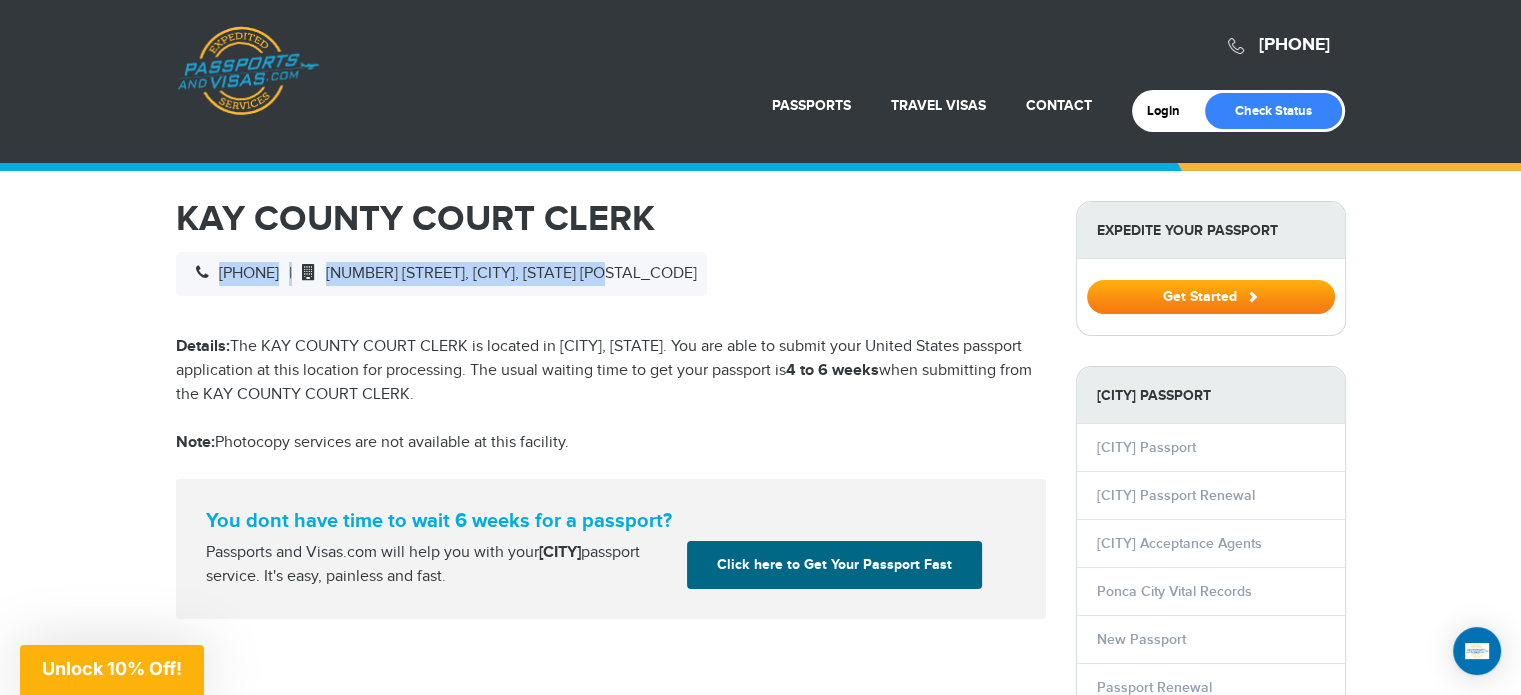 drag, startPoint x: 675, startPoint y: 263, endPoint x: 213, endPoint y: 272, distance: 462.08765 